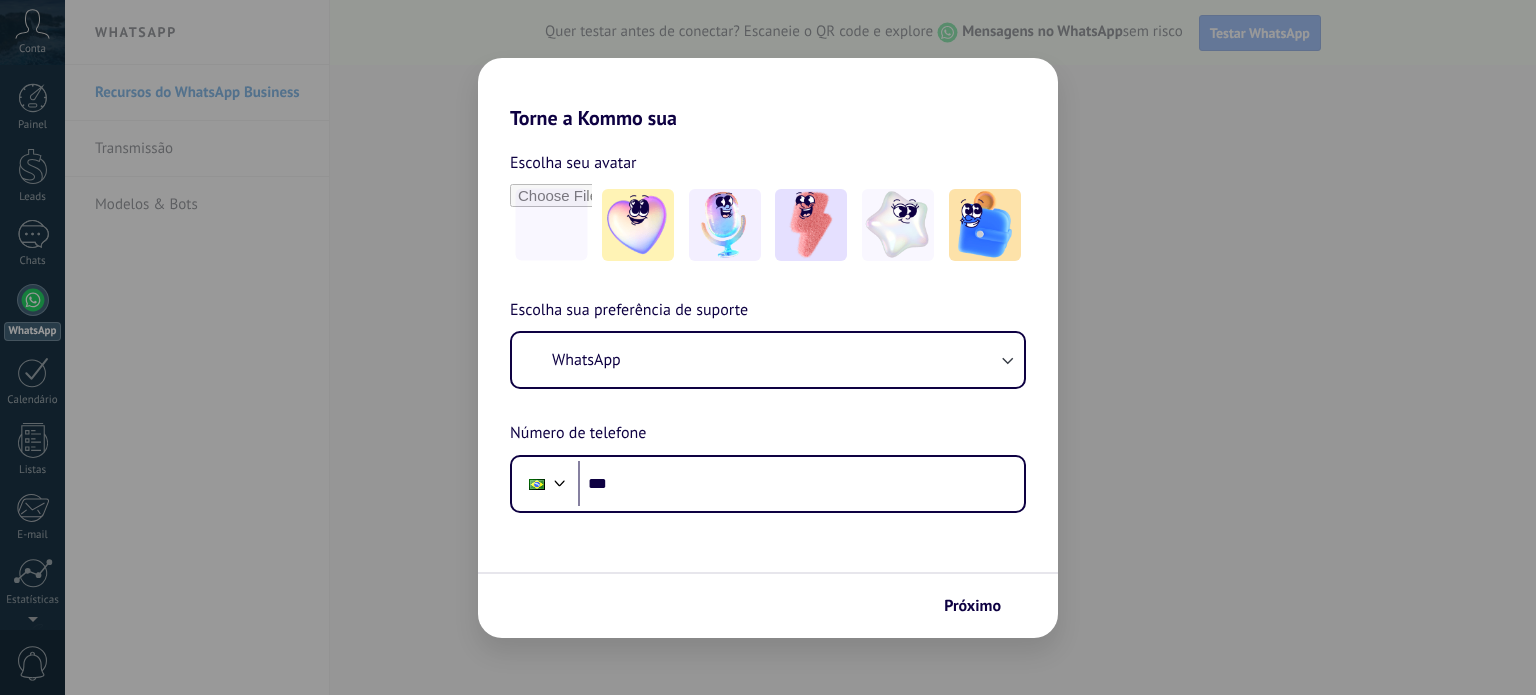 scroll, scrollTop: 0, scrollLeft: 0, axis: both 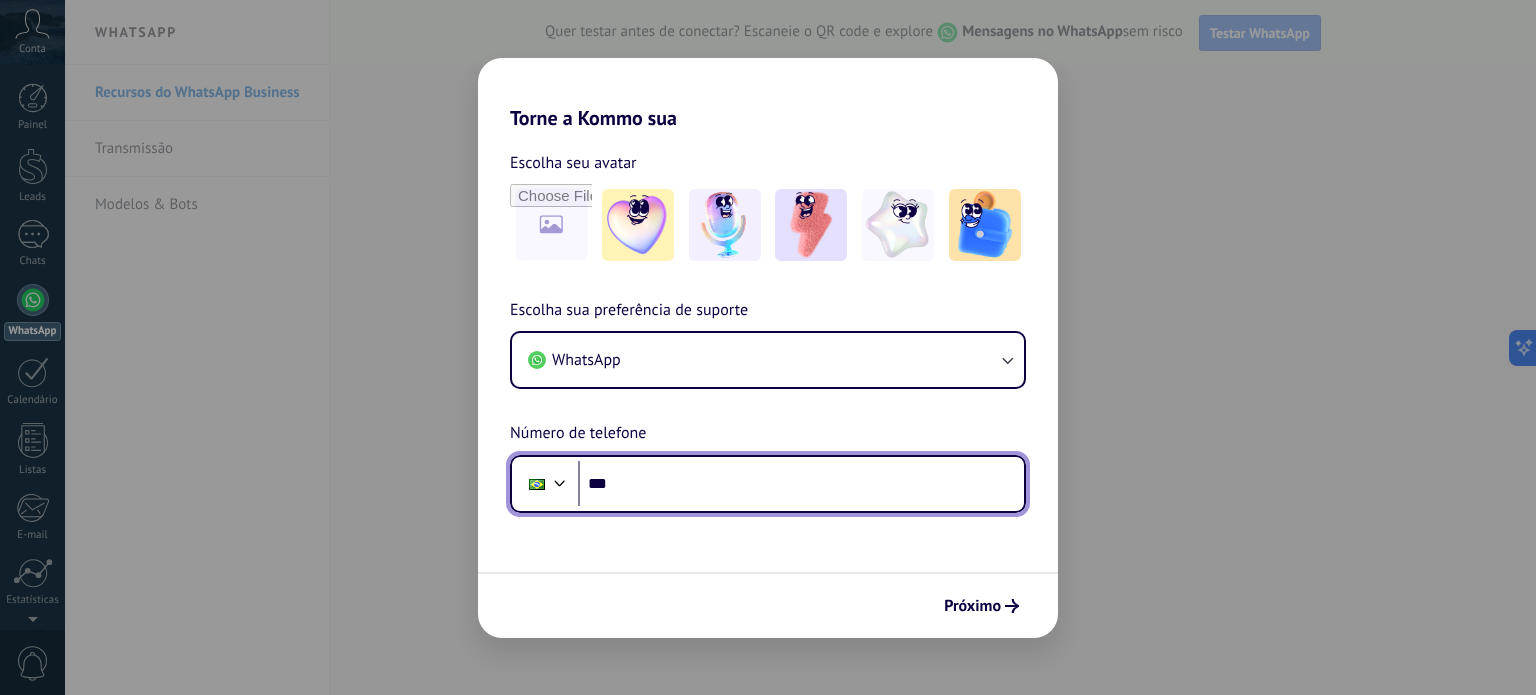 click on "***" at bounding box center (801, 484) 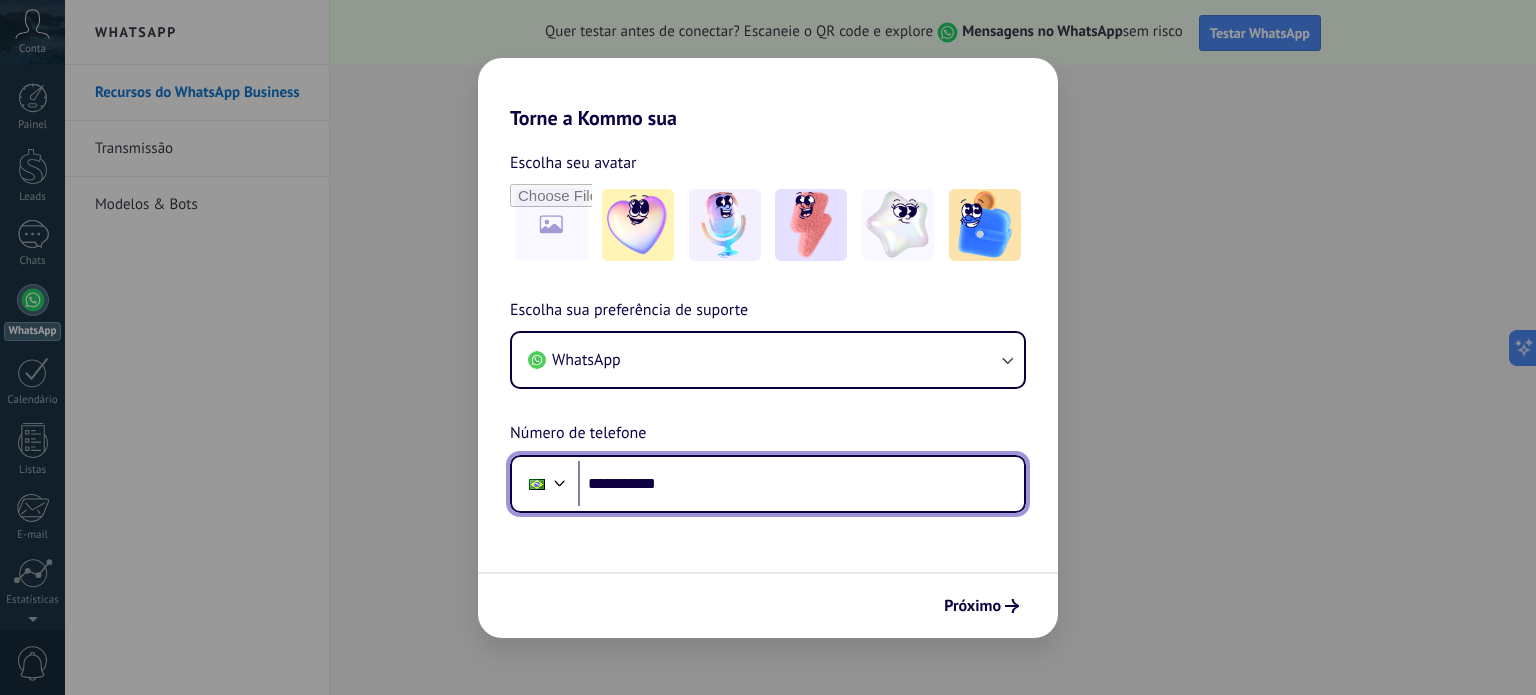 click on "**********" at bounding box center [801, 484] 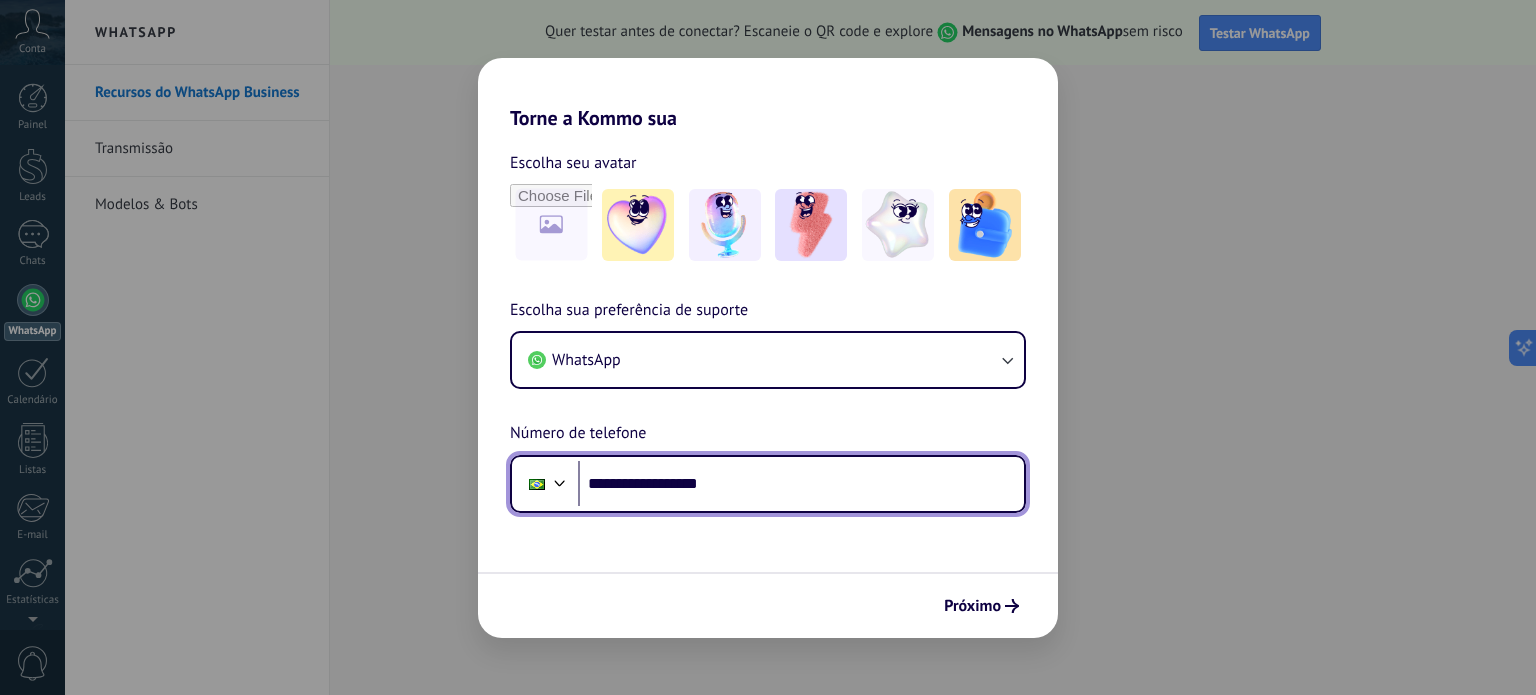 type on "**********" 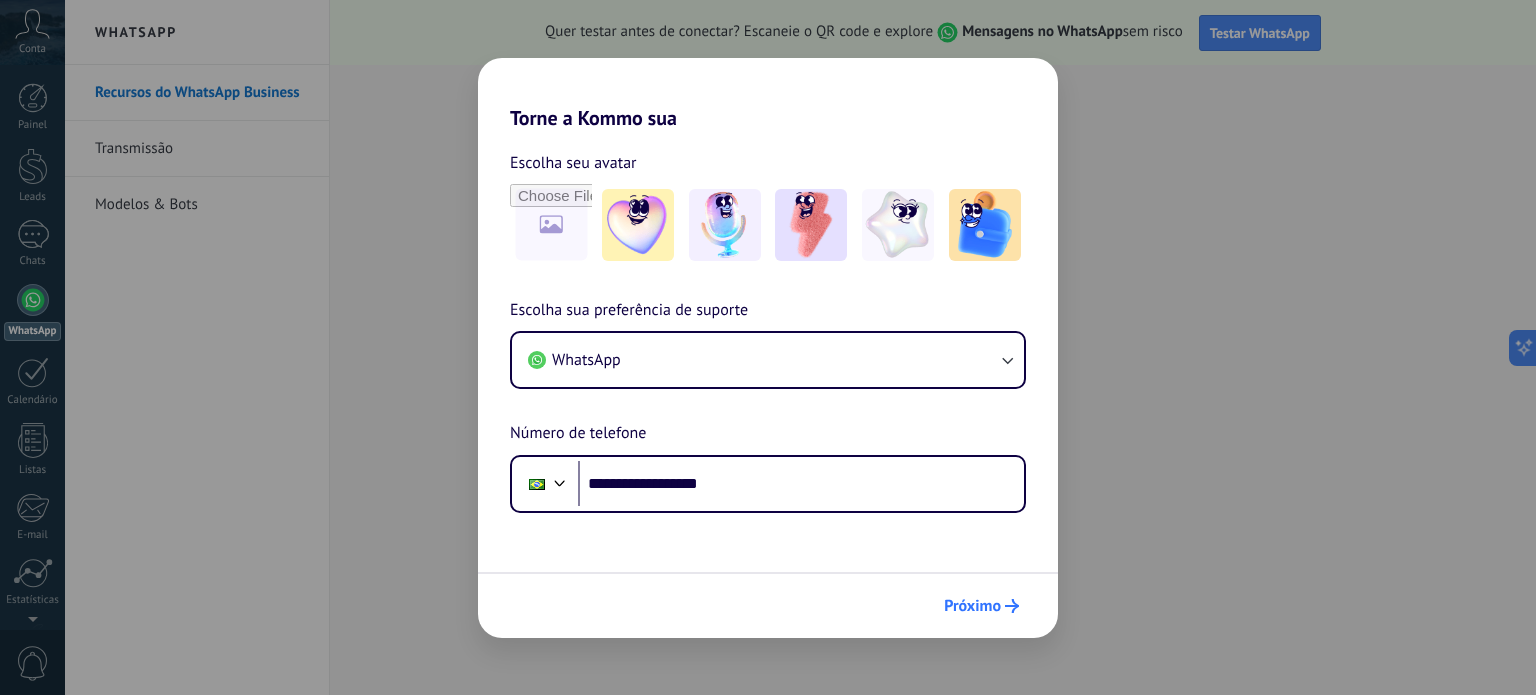 click on "Próximo" at bounding box center (981, 606) 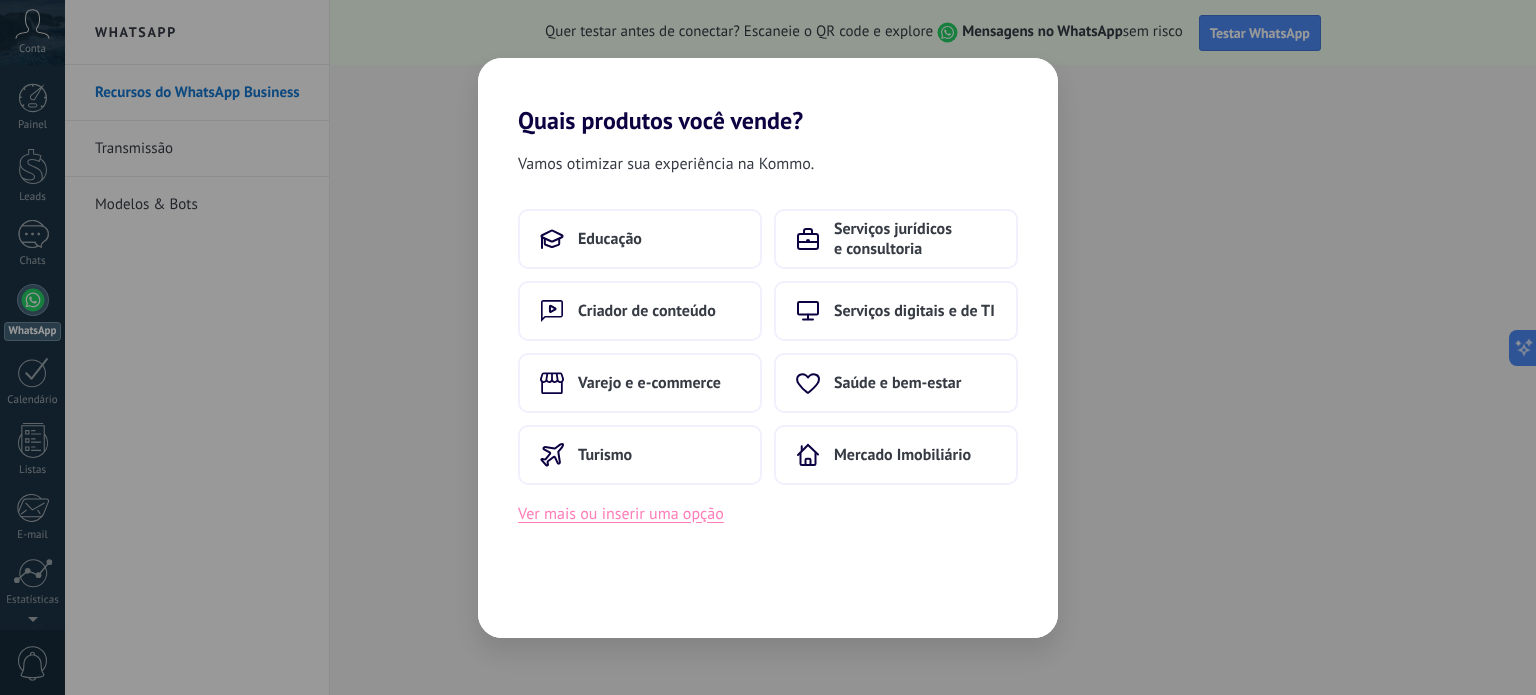 click on "Ver mais ou inserir uma opção" at bounding box center (621, 514) 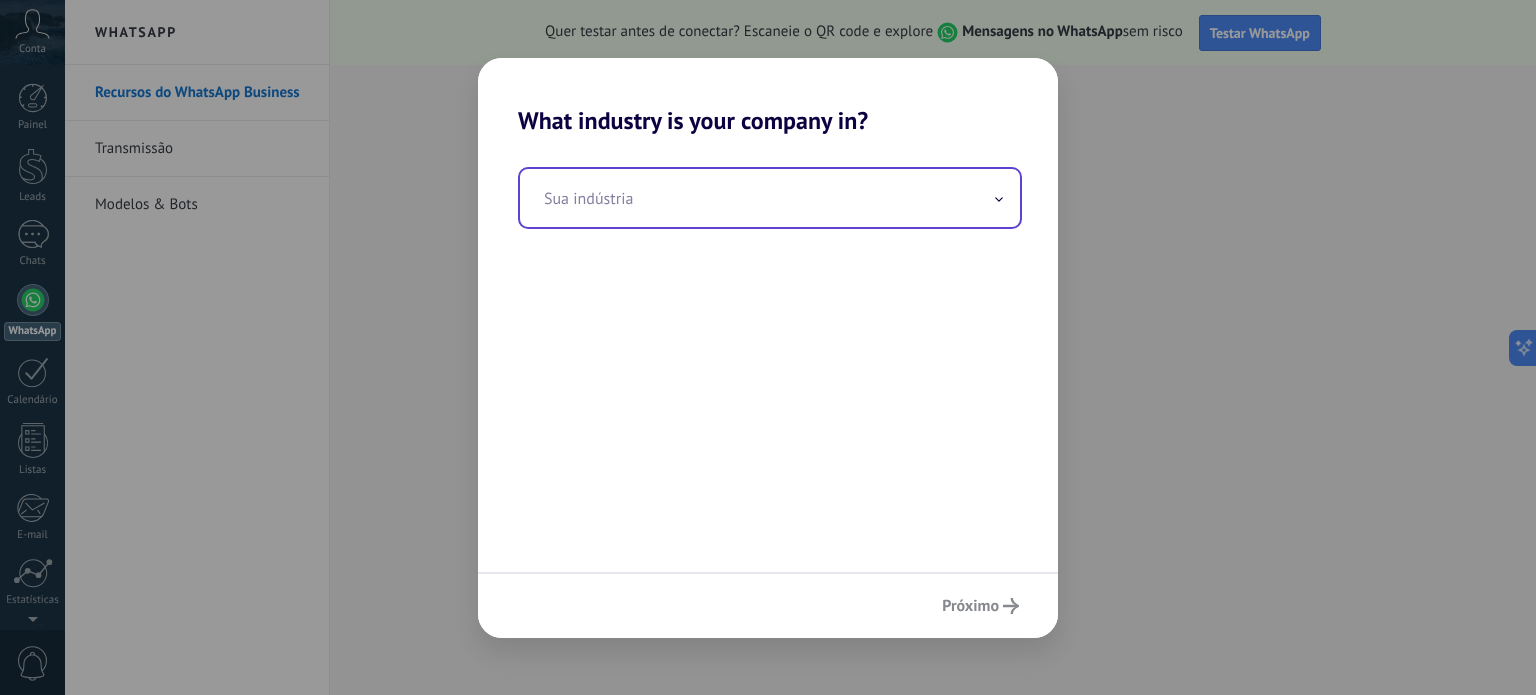 click at bounding box center (770, 198) 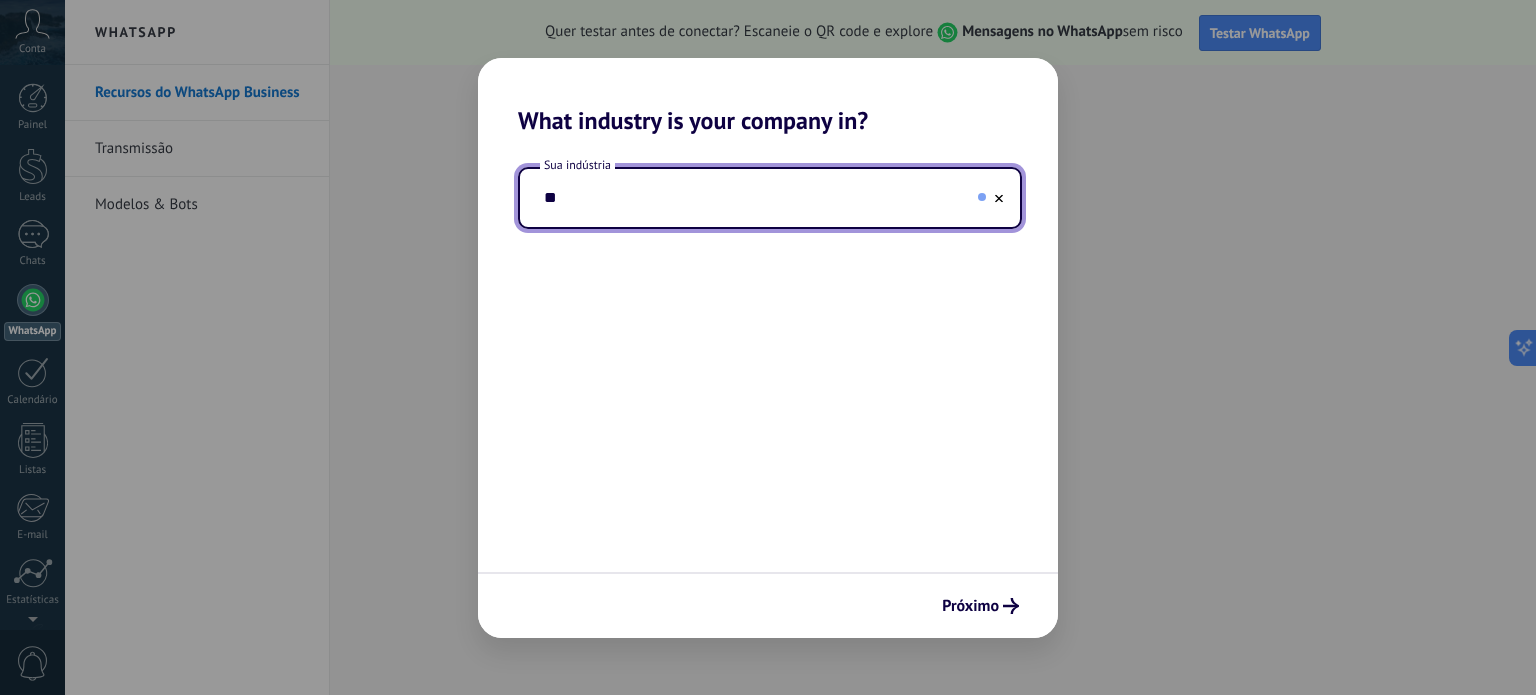 type on "*" 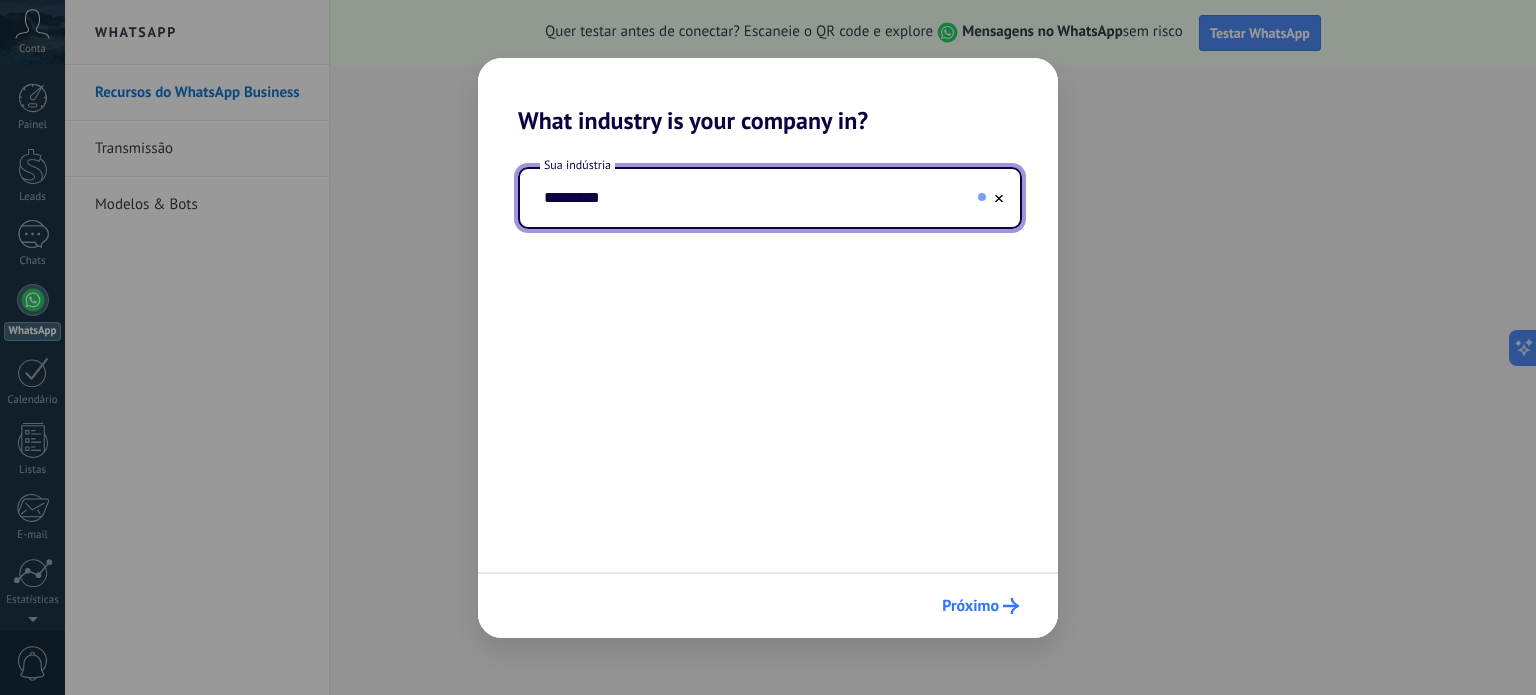 click on "Próximo" at bounding box center (980, 606) 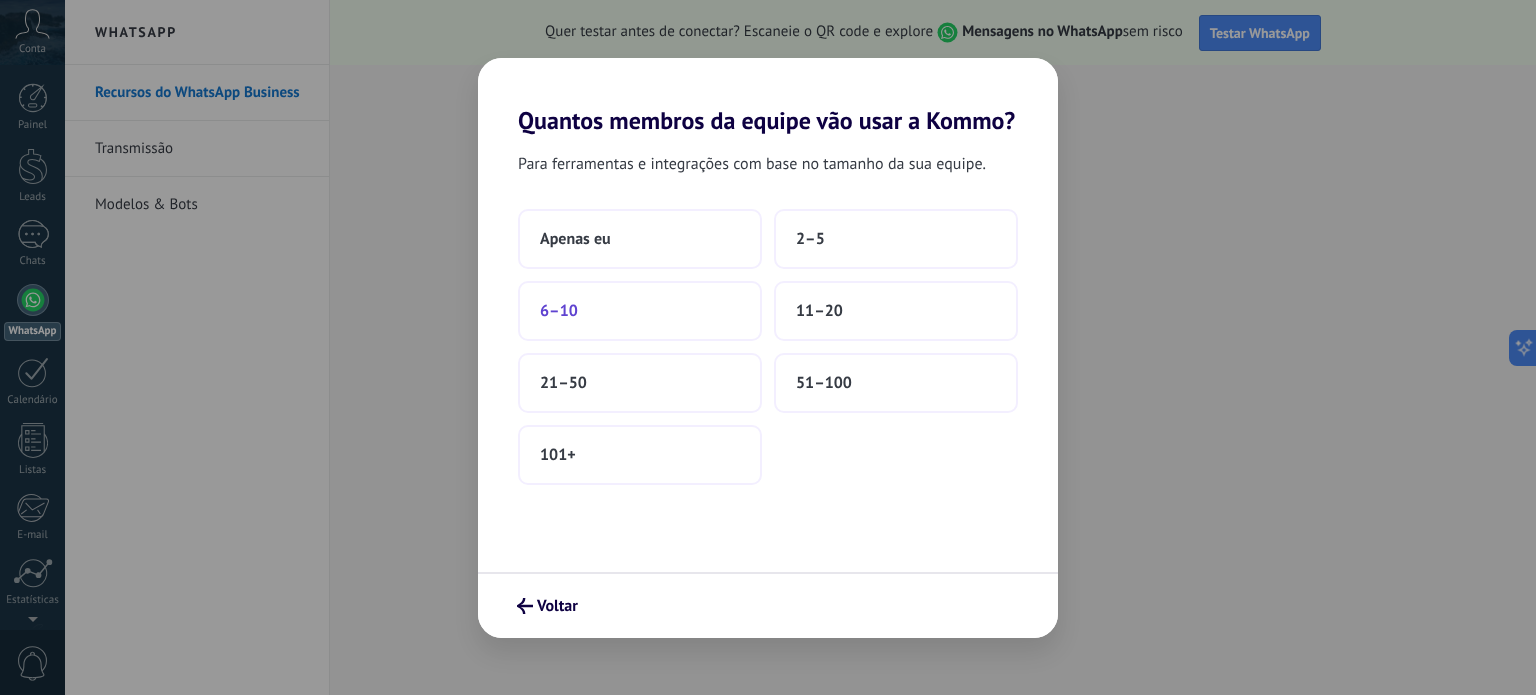 click on "6–10" at bounding box center [640, 311] 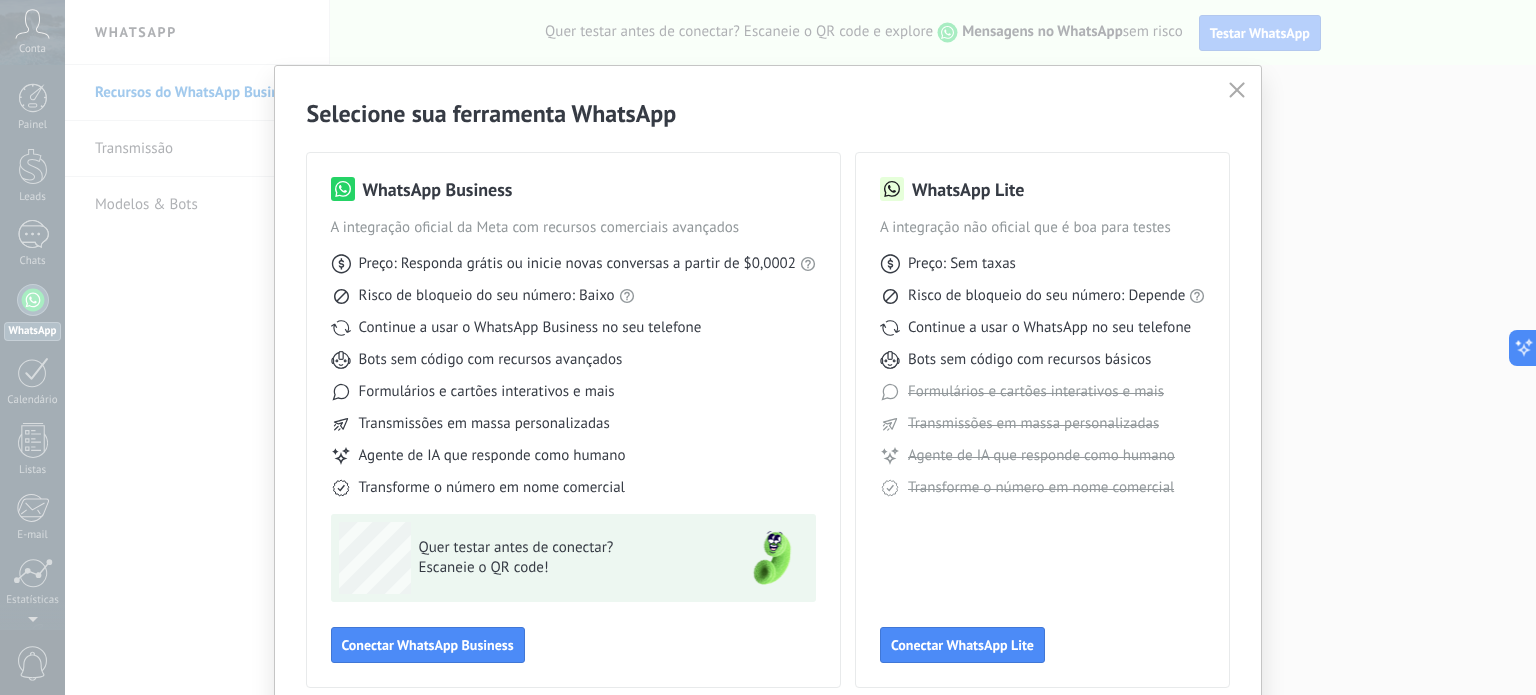 click on "Selecione sua ferramenta WhatsApp WhatsApp Business A integração oficial da Meta com recursos comerciais avançados Preço: Responda grátis ou inicie novas conversas a partir de $0,0002 Risco de bloqueio do seu número: Baixo Continue a usar o WhatsApp Business no seu telefone Bots sem código com recursos avançados Formulários e cartões interativos e mais Transmissões em massa personalizadas Agente de IA que responde como humano Transforme o número em nome comercial Quer testar antes de conectar? Escaneie o QR code! Conectar WhatsApp Business WhatsApp Lite A integração não oficial que é boa para testes Preço: Sem taxas Risco de bloqueio do seu número: Depende Continue a usar o WhatsApp no seu telefone Bots sem código com recursos básicos Formulários e cartões interativos e mais Transmissões em massa personalizadas Agente de IA que responde como humano Transforme o número em nome comercial Conectar WhatsApp Lite" at bounding box center [768, 347] 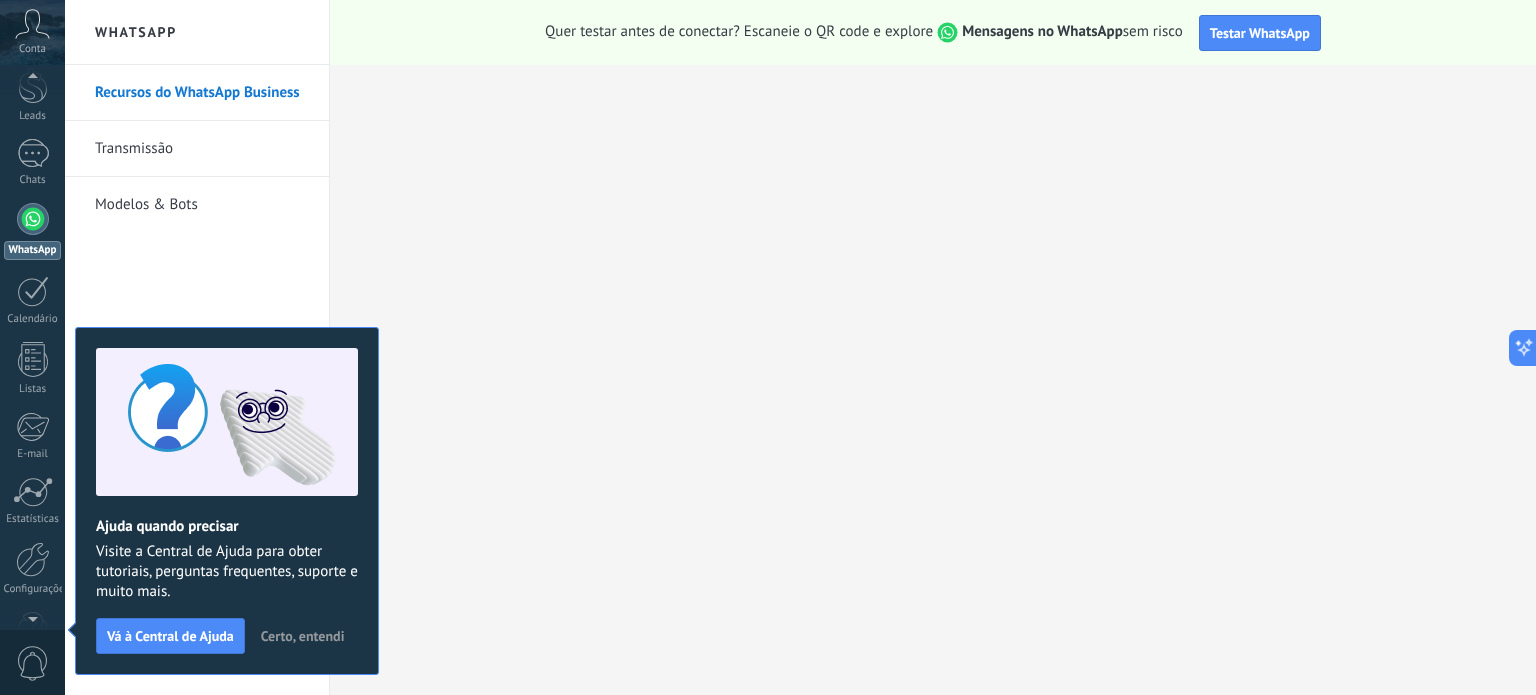 scroll, scrollTop: 0, scrollLeft: 0, axis: both 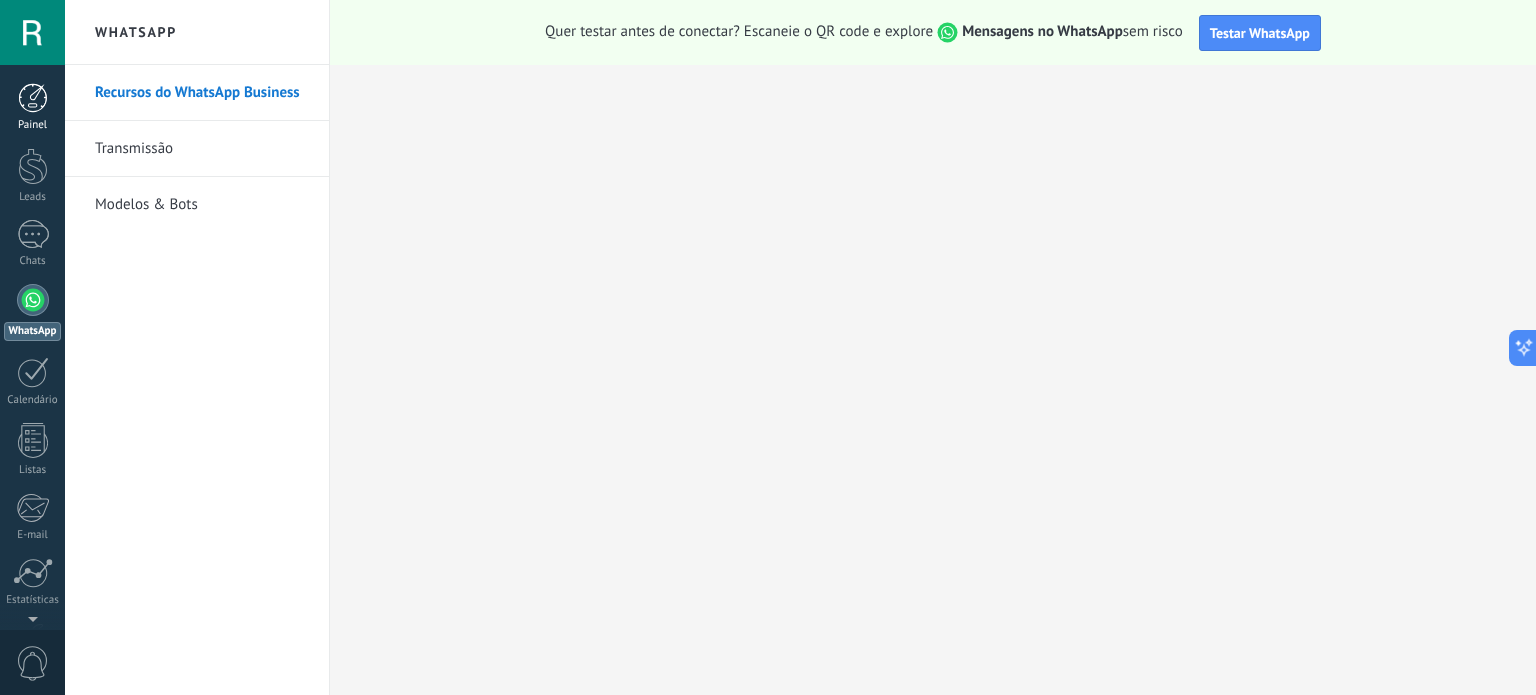 click at bounding box center [33, 98] 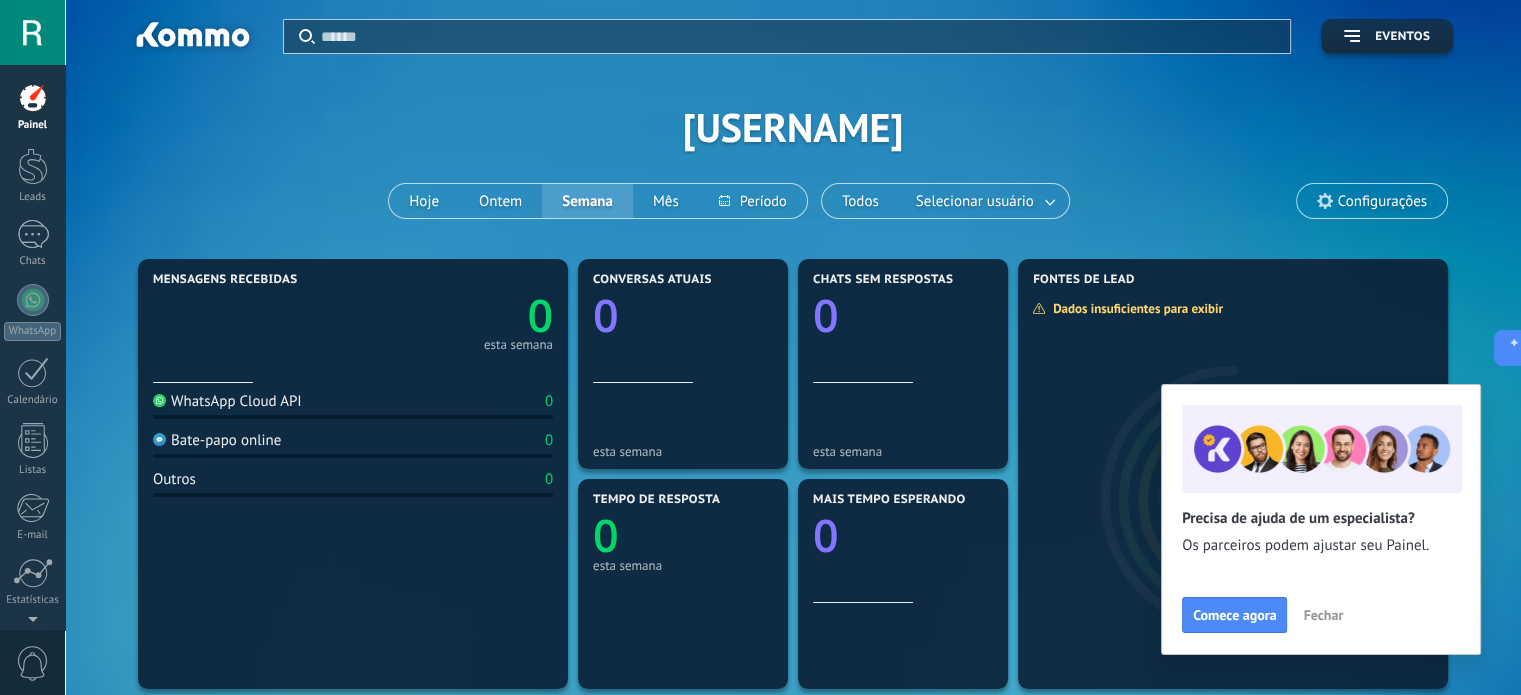 click on "Fechar" at bounding box center (1323, 615) 